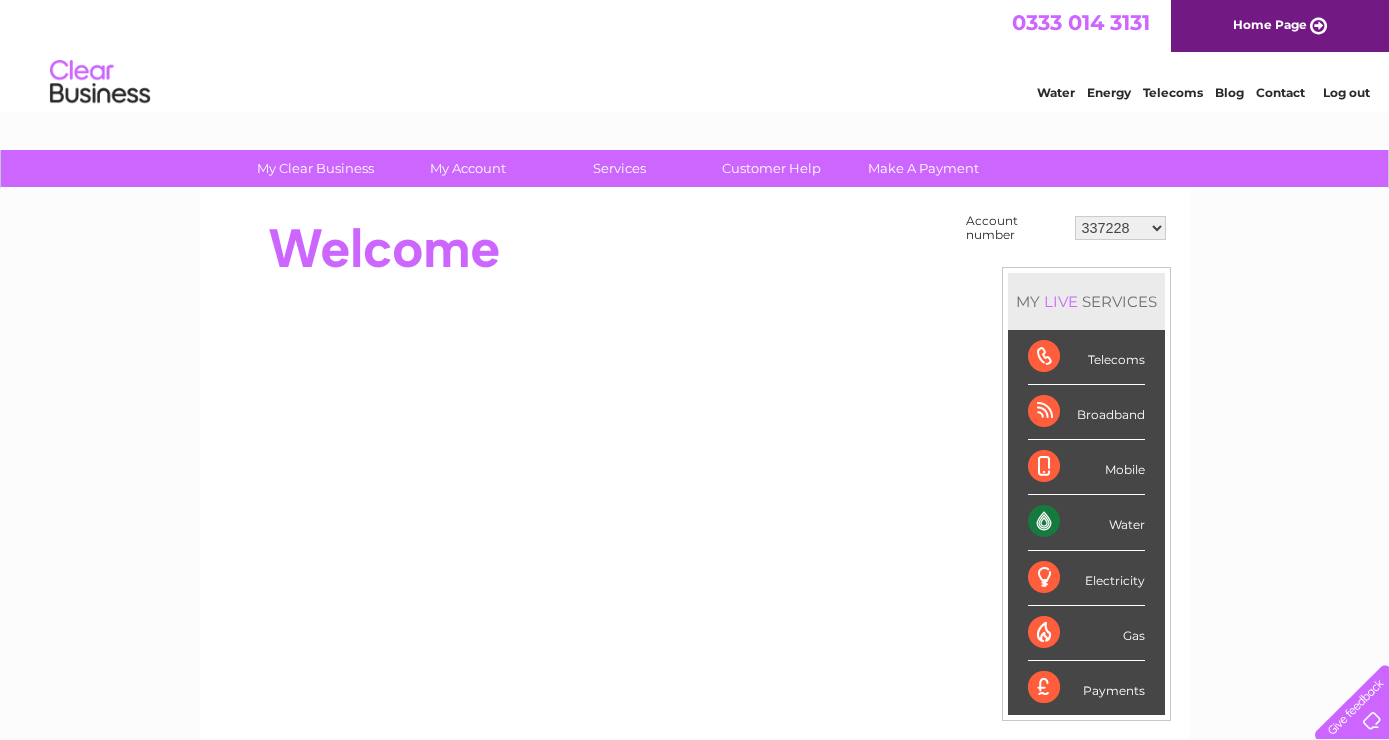scroll, scrollTop: 0, scrollLeft: 0, axis: both 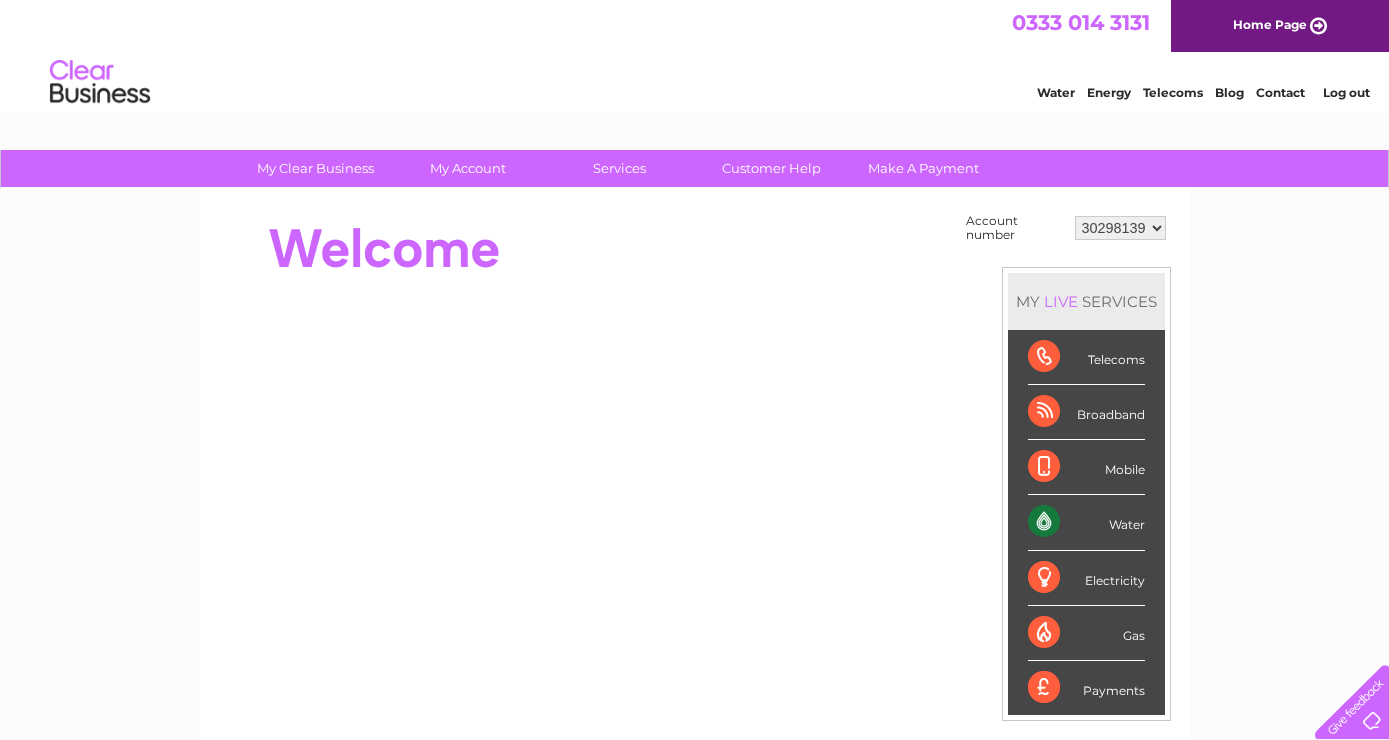 click on "30298139" at bounding box center [0, 0] 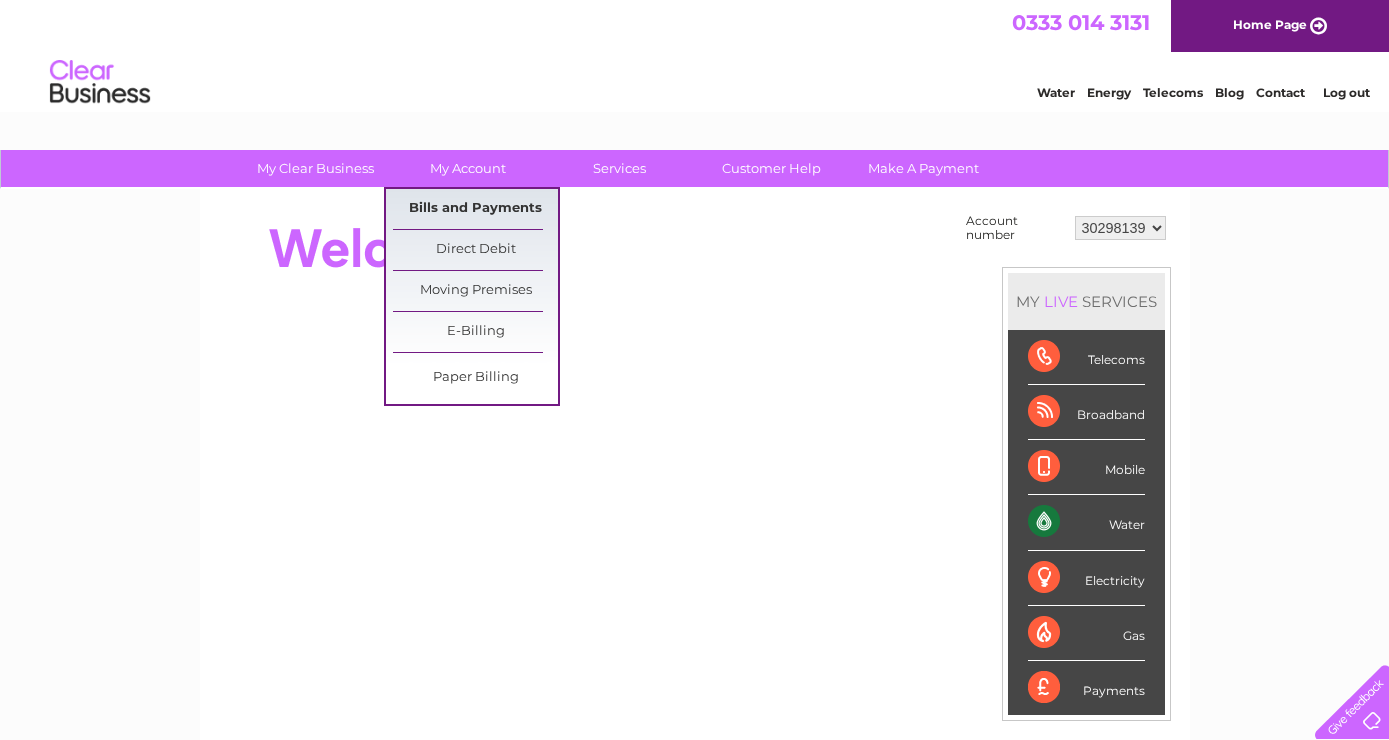 click on "Bills and Payments" at bounding box center (475, 209) 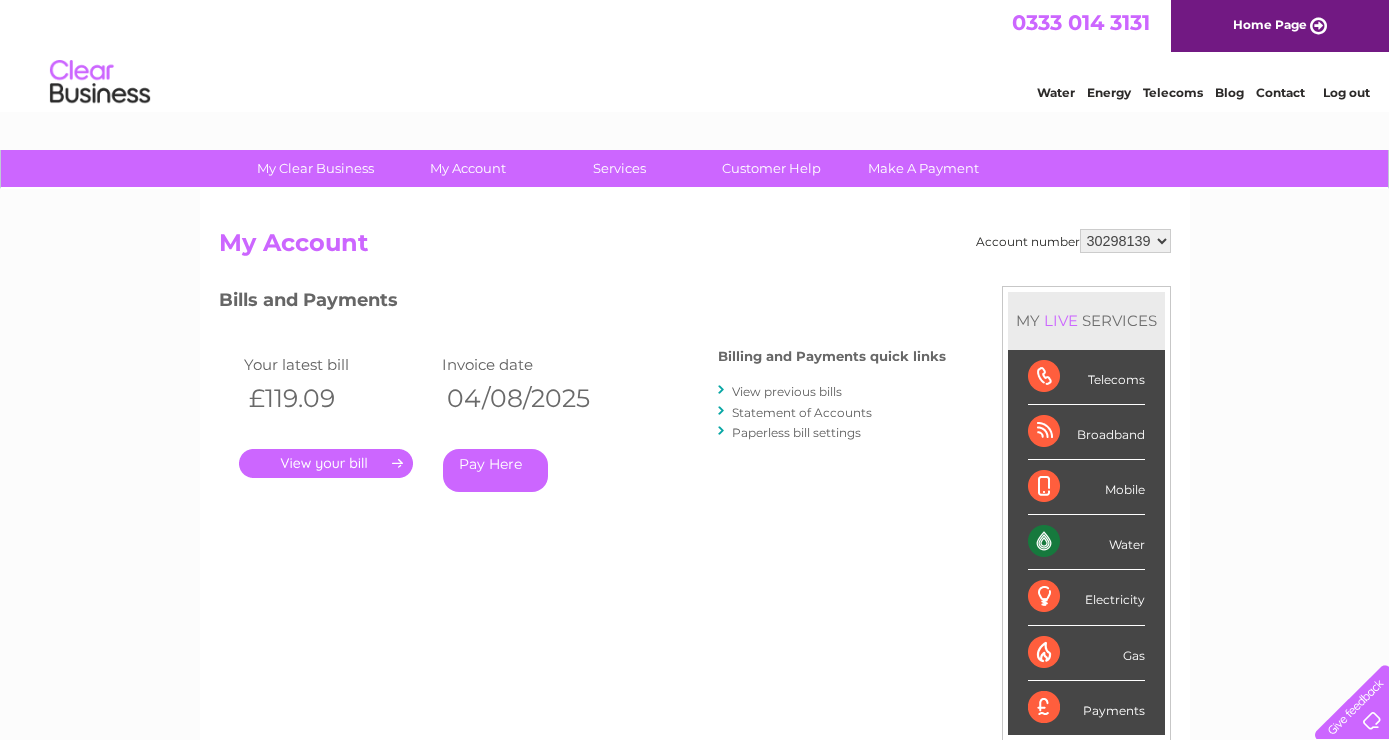 scroll, scrollTop: 0, scrollLeft: 0, axis: both 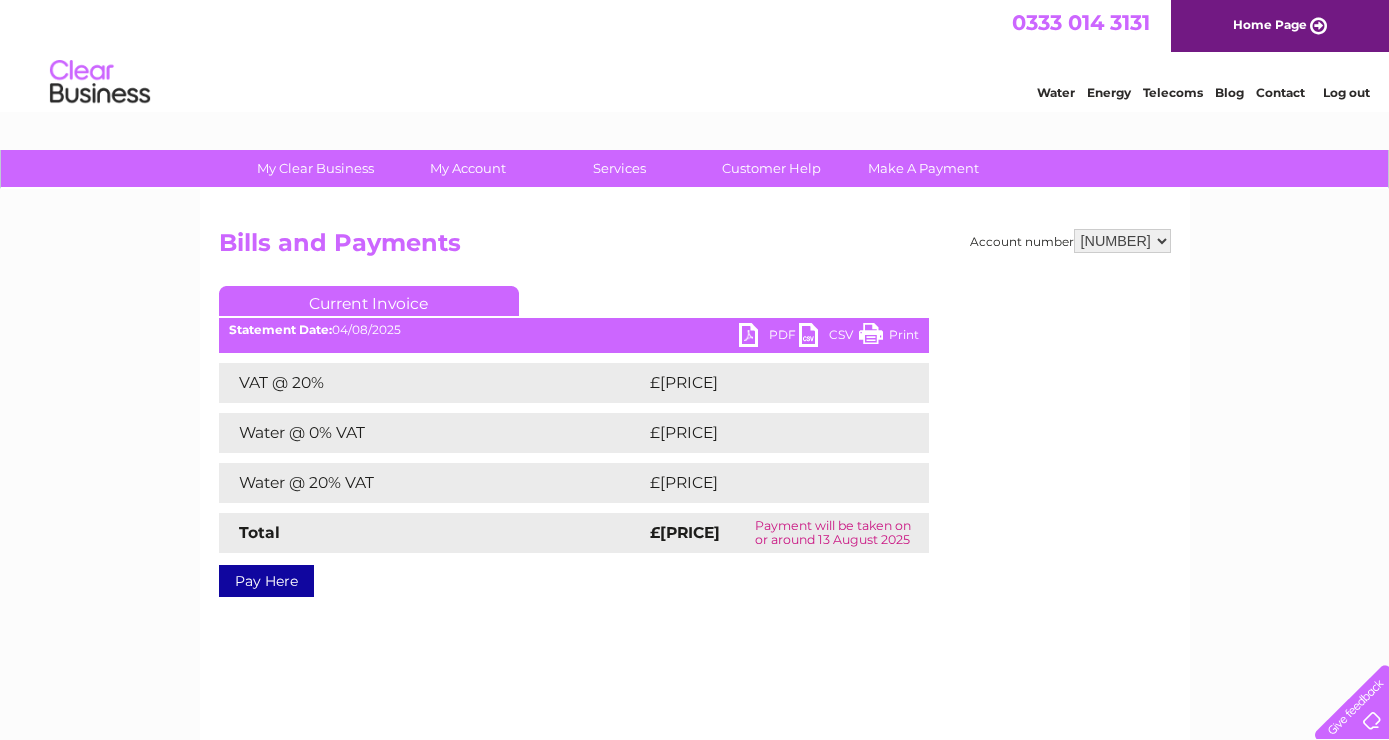 click on "PDF" at bounding box center (769, 337) 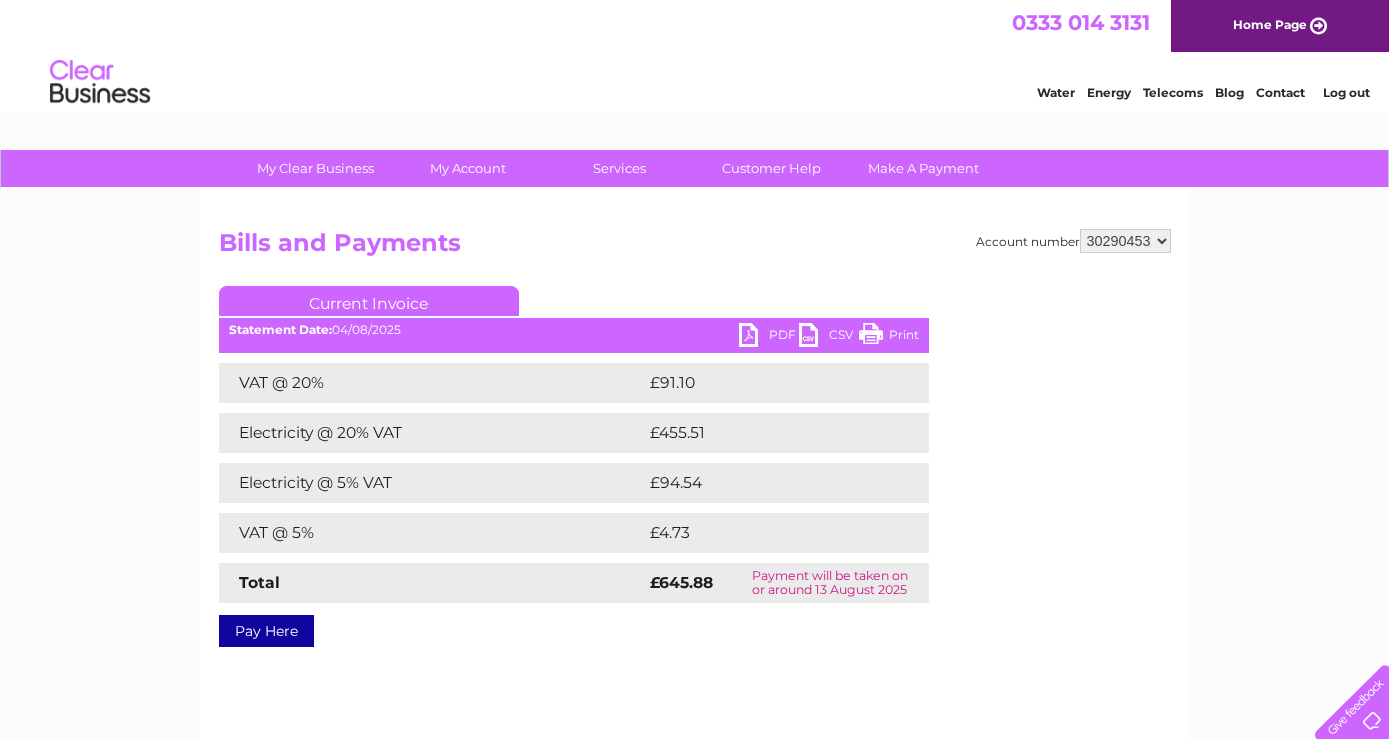 scroll, scrollTop: 0, scrollLeft: 0, axis: both 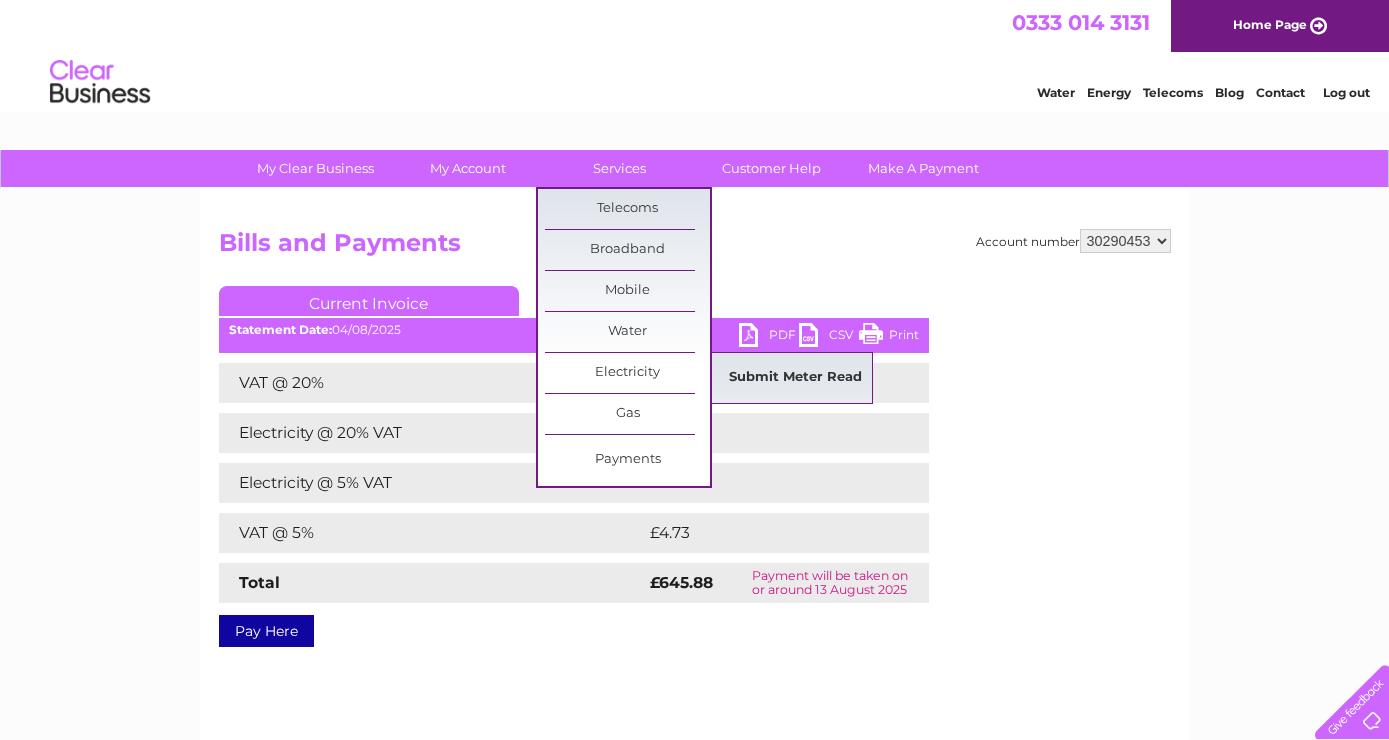 click on "Submit Meter Read" at bounding box center (795, 378) 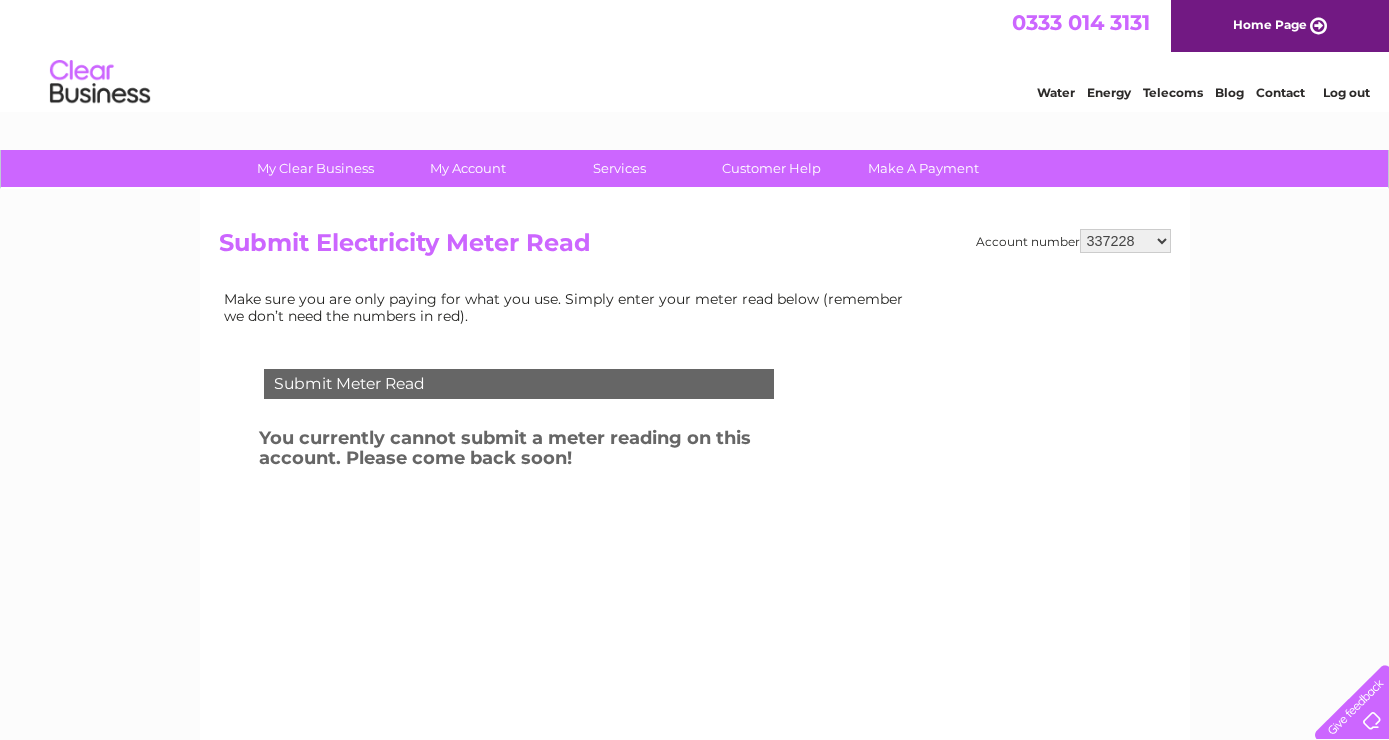 scroll, scrollTop: 0, scrollLeft: 0, axis: both 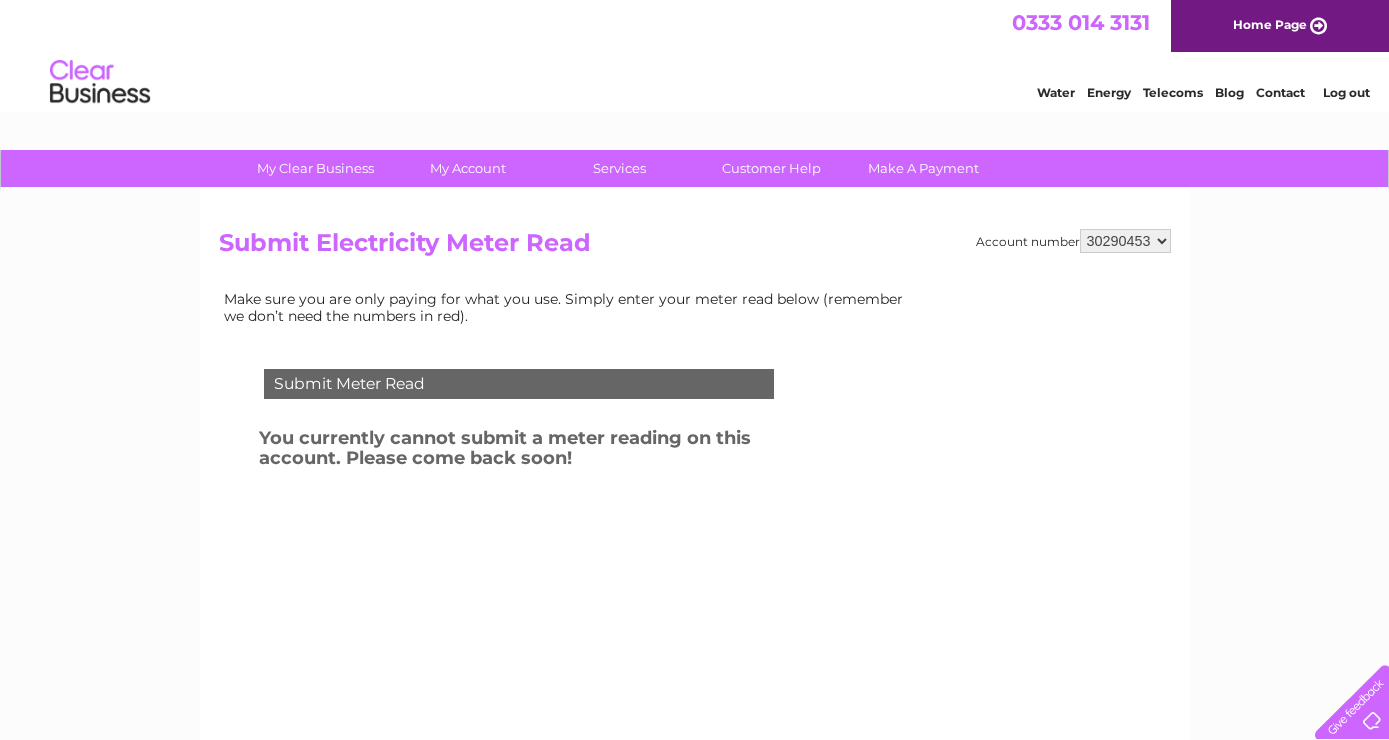 click on "30290453" at bounding box center (0, 0) 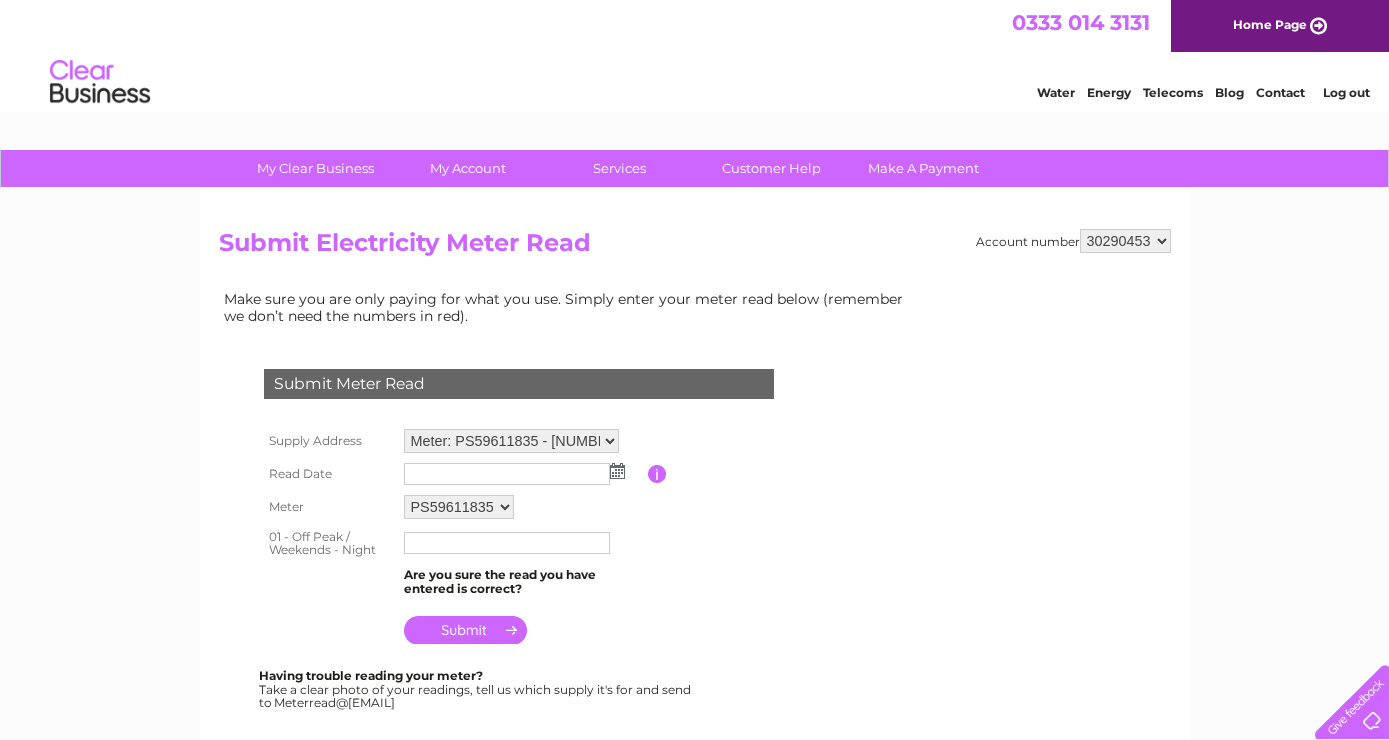scroll, scrollTop: 0, scrollLeft: 0, axis: both 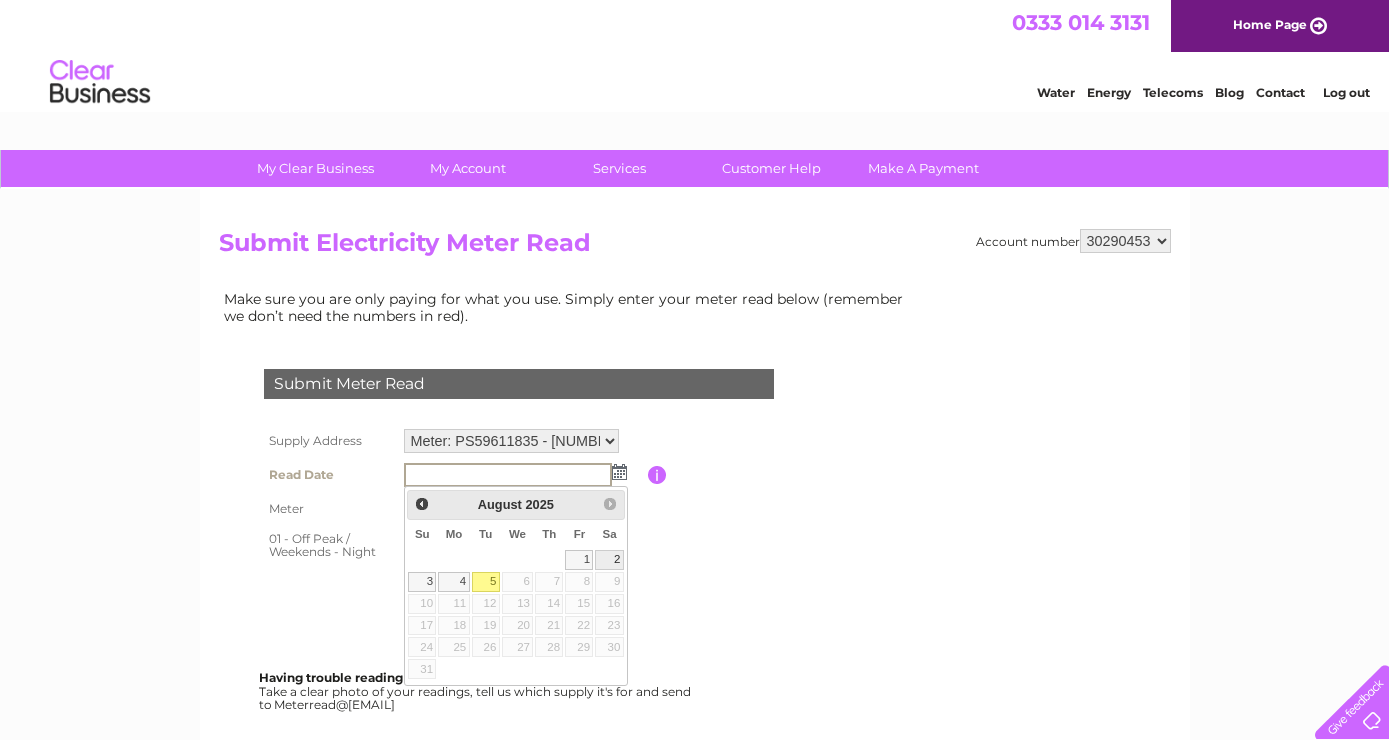 click on "2" at bounding box center (609, 560) 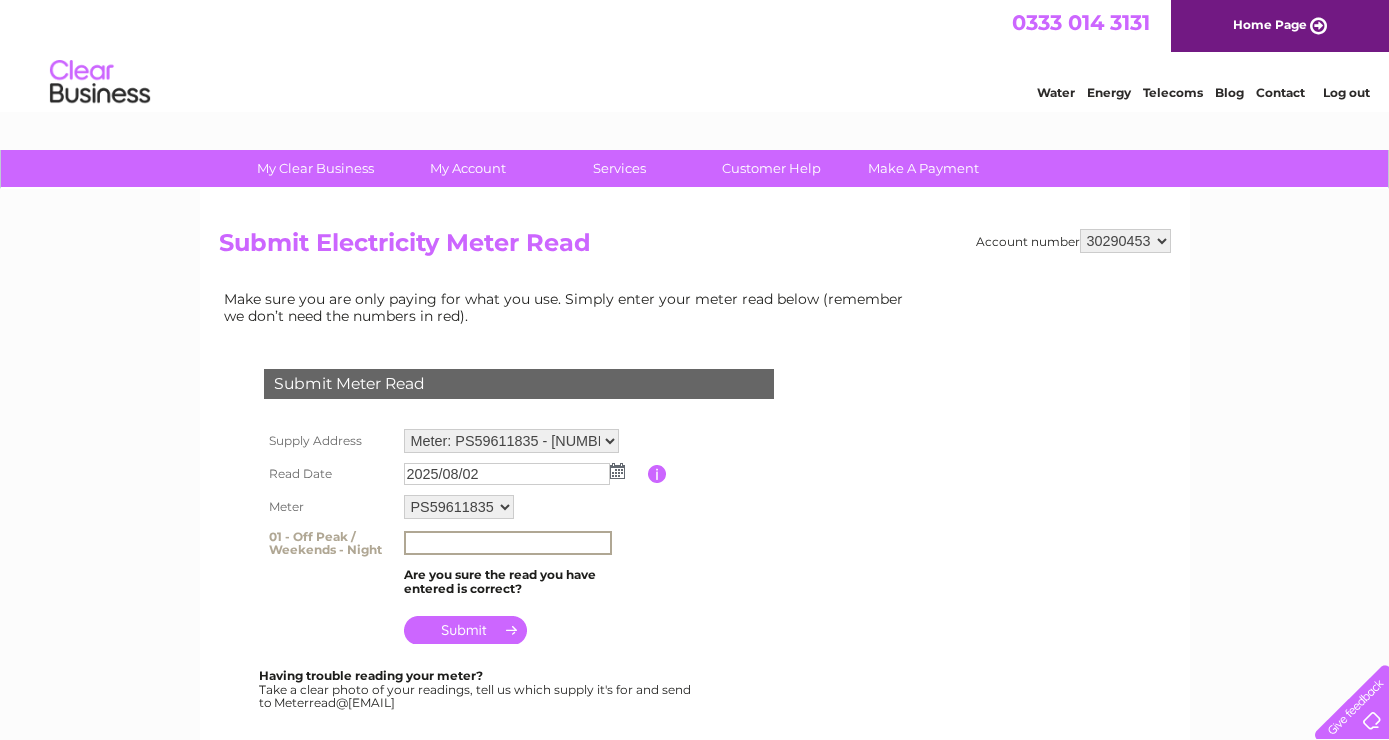 click at bounding box center [508, 543] 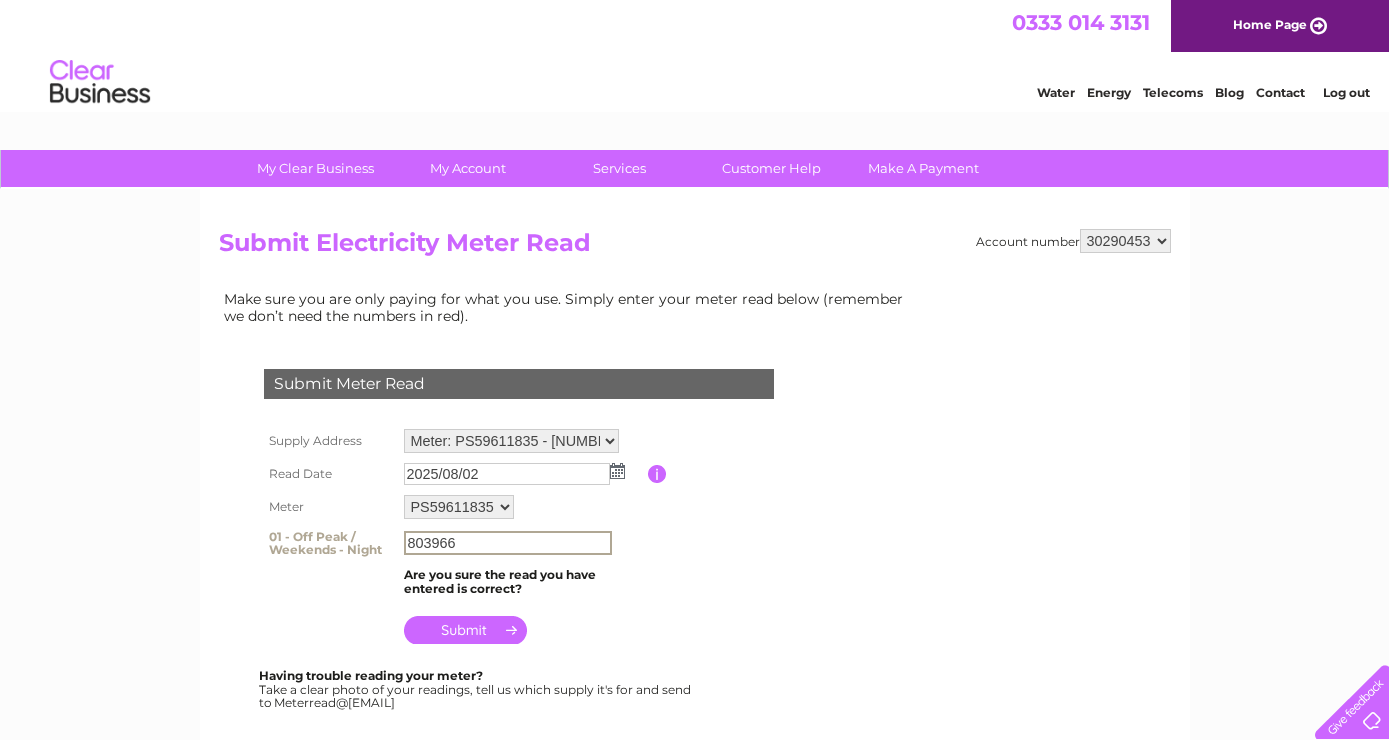 type on "803966" 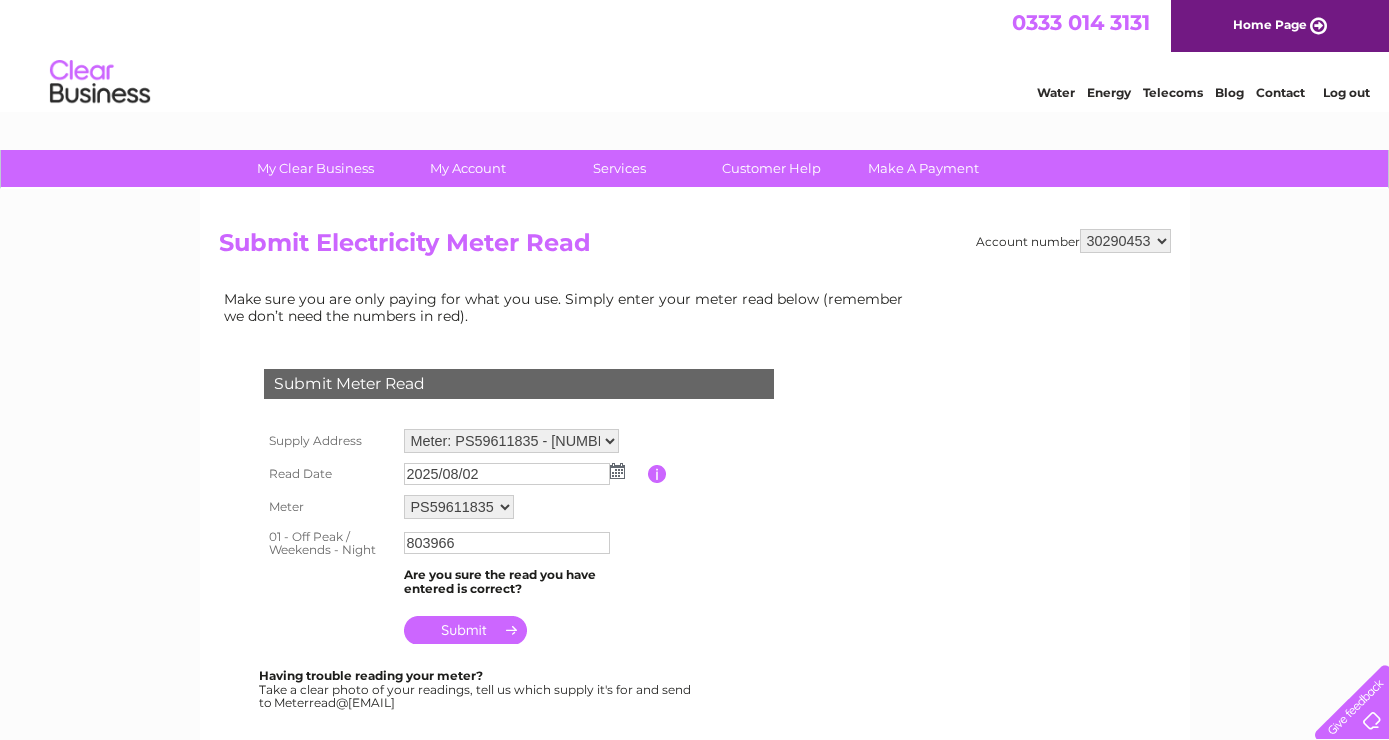 click at bounding box center (465, 630) 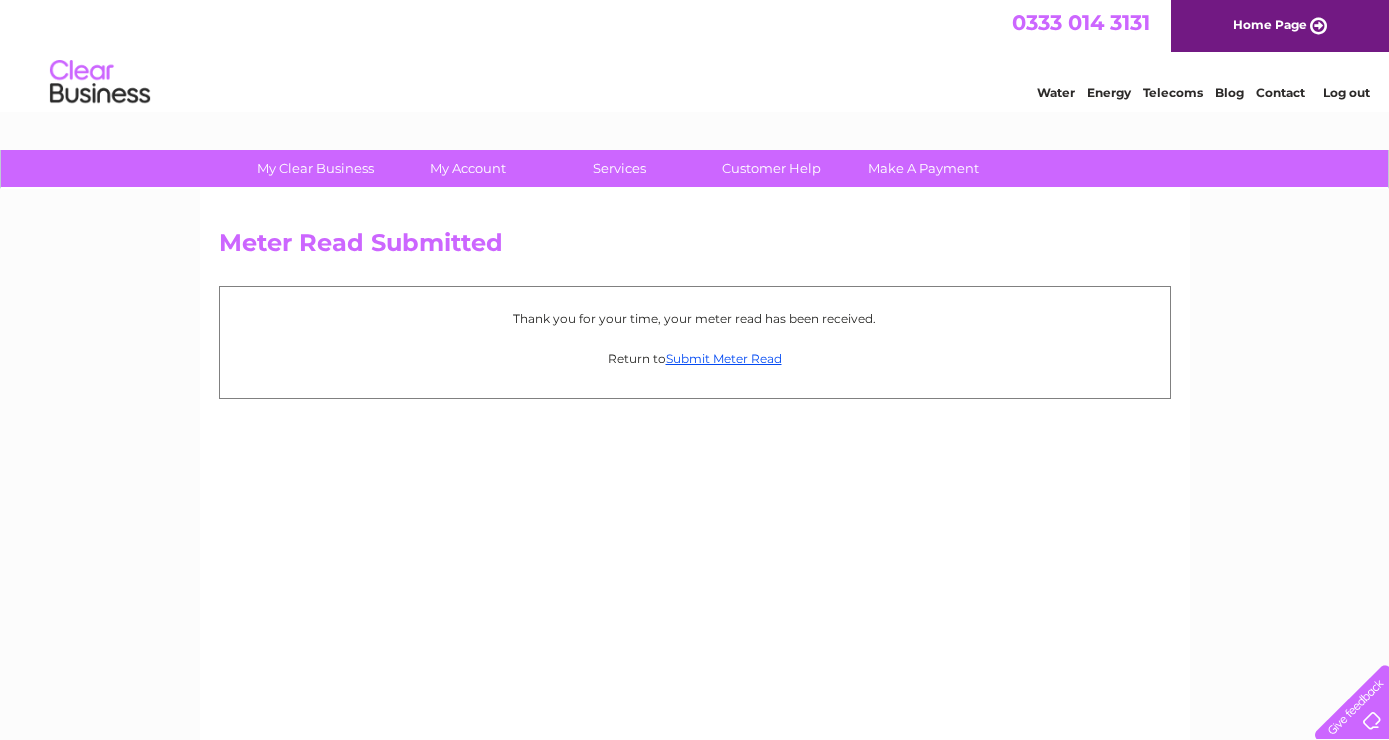 scroll, scrollTop: 0, scrollLeft: 0, axis: both 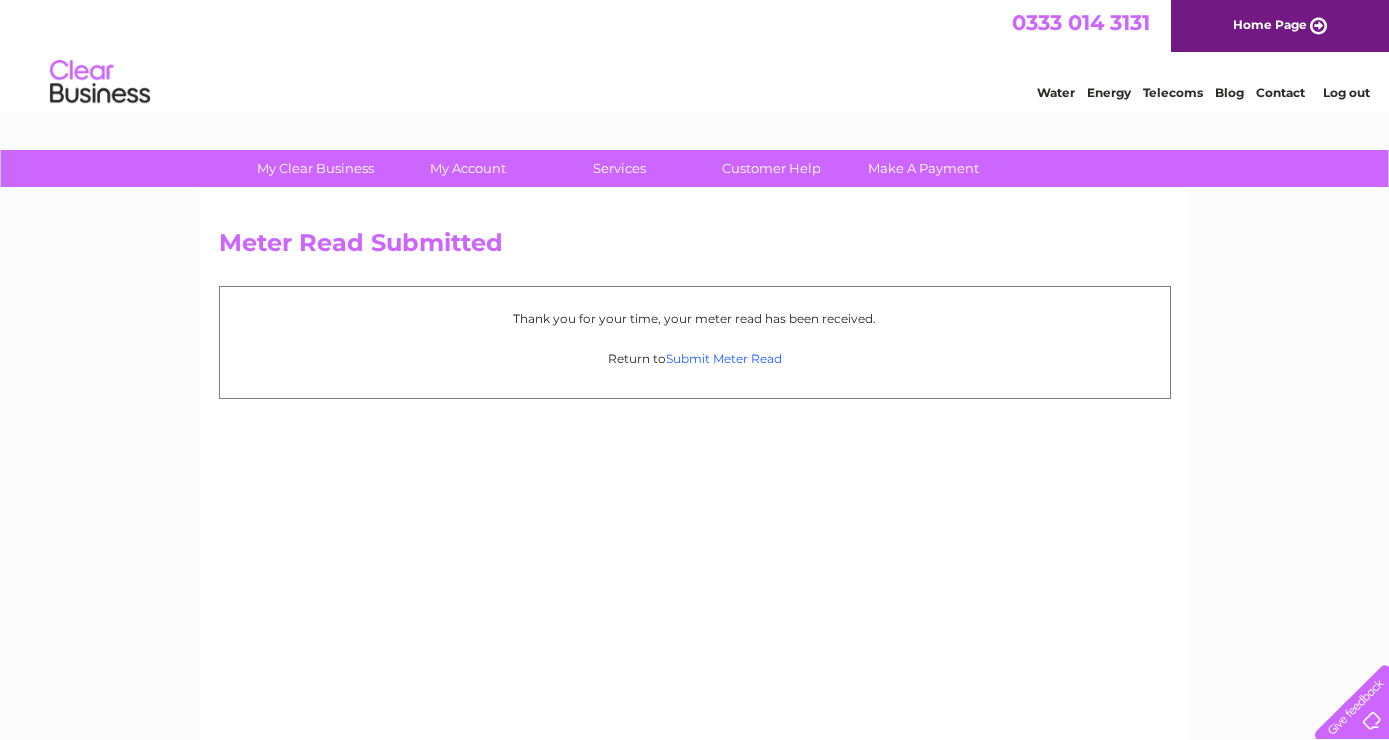 click on "Submit Meter Read" at bounding box center [724, 358] 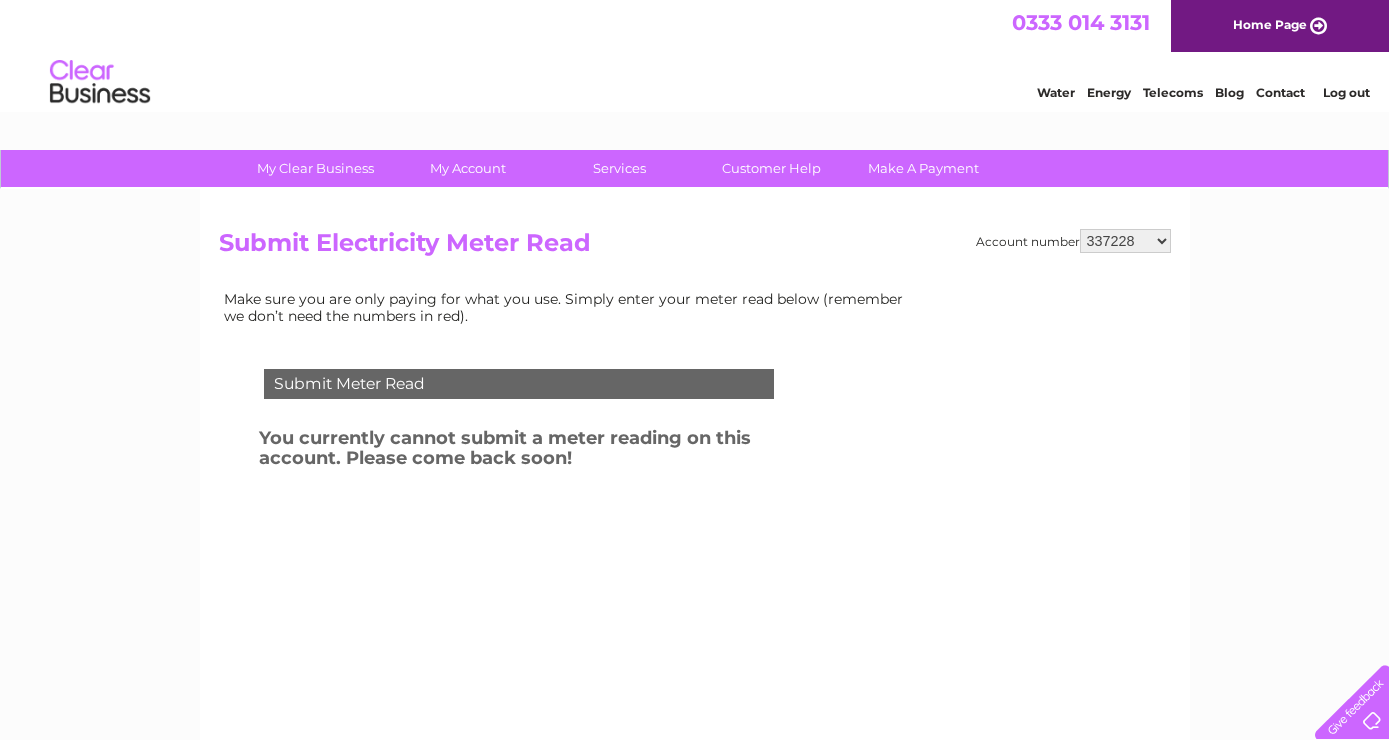 scroll, scrollTop: 0, scrollLeft: 0, axis: both 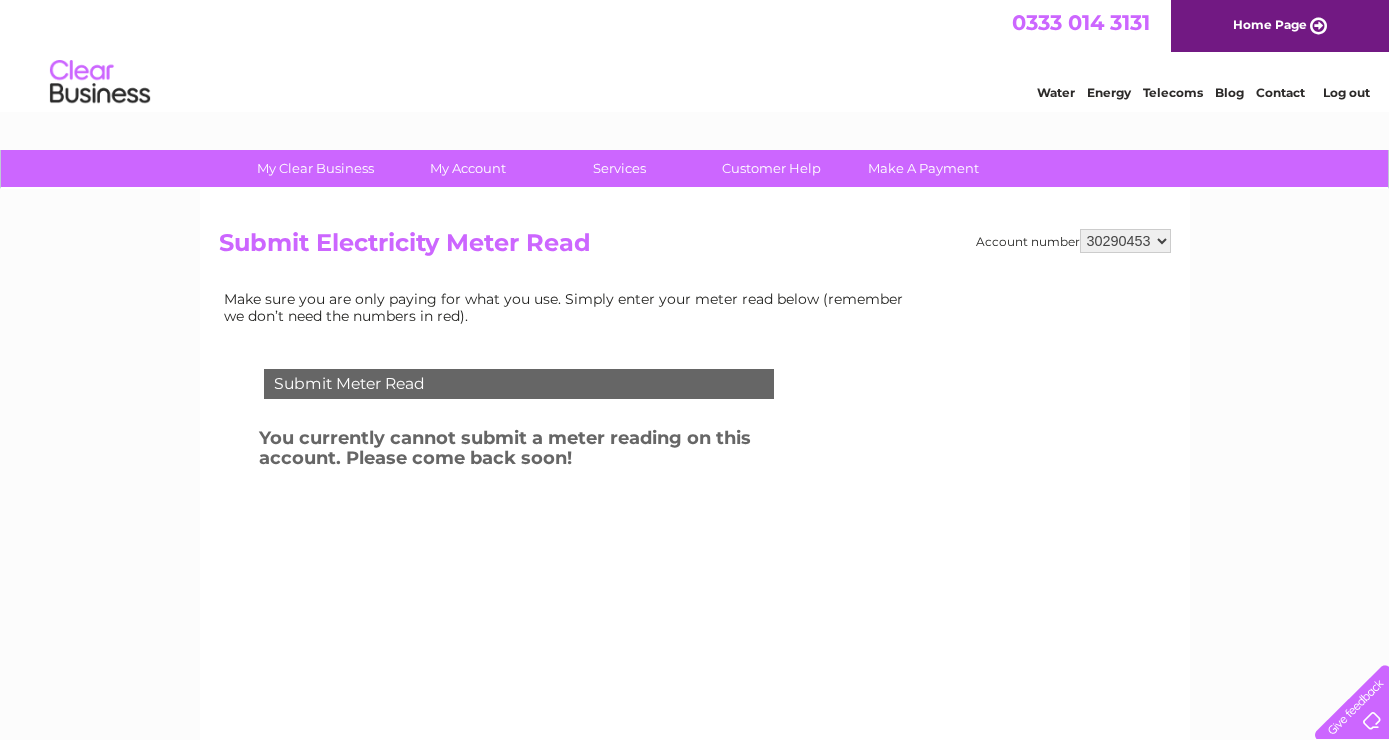 click on "30290453" at bounding box center (0, 0) 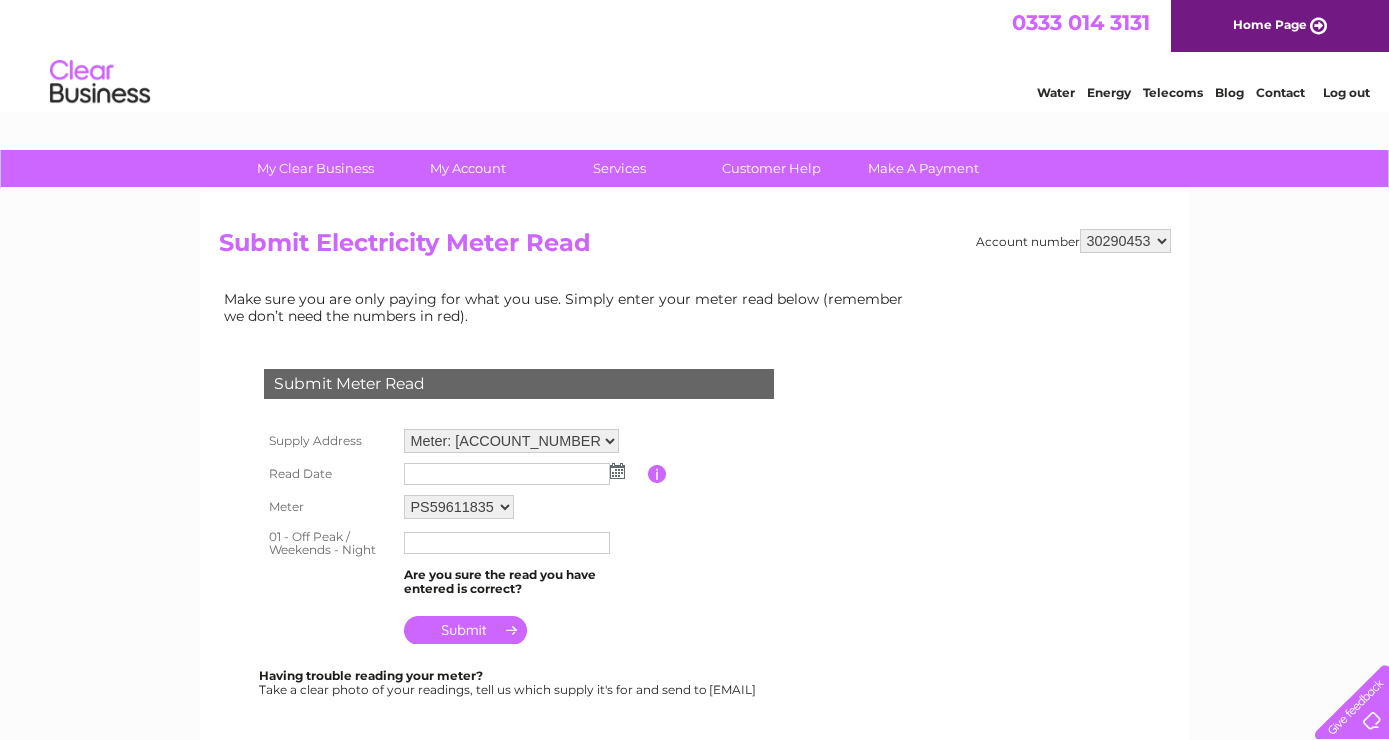 scroll, scrollTop: 0, scrollLeft: 0, axis: both 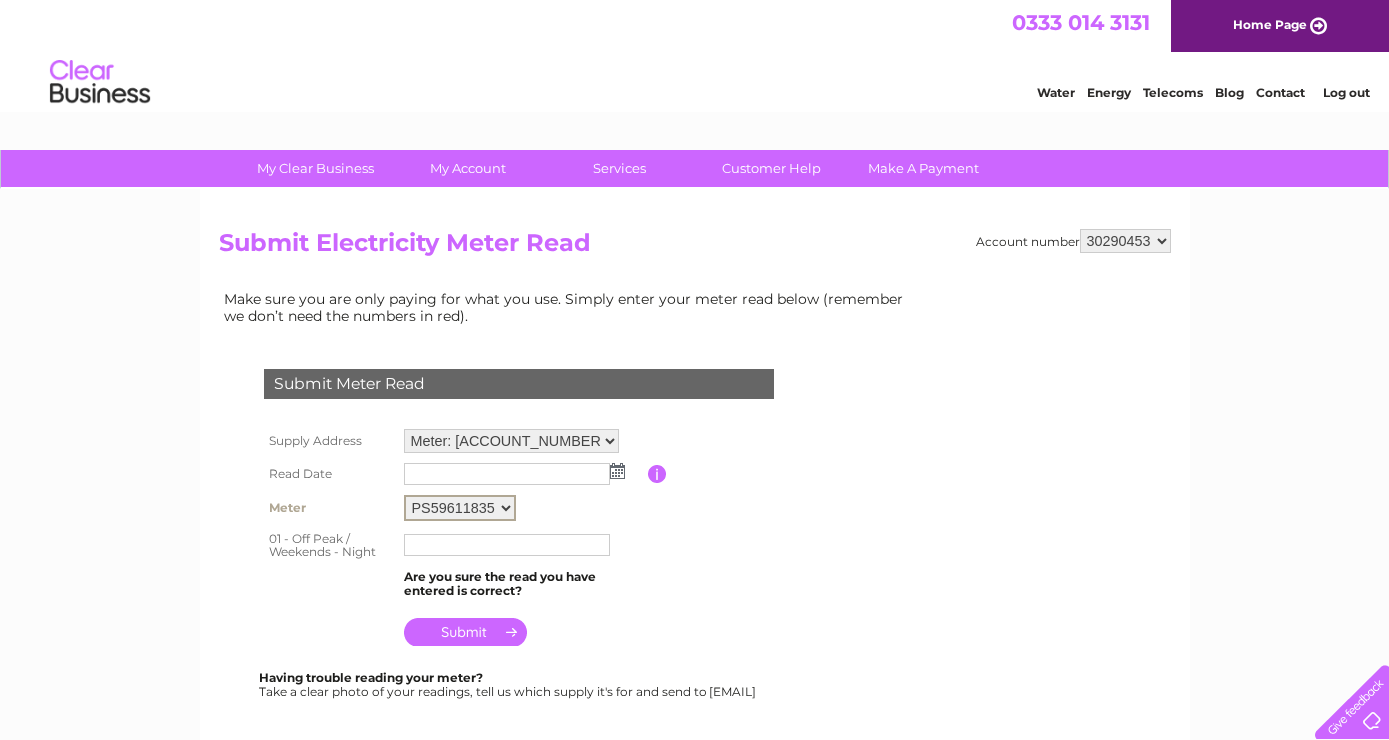 click on "PS59611835" at bounding box center (460, 508) 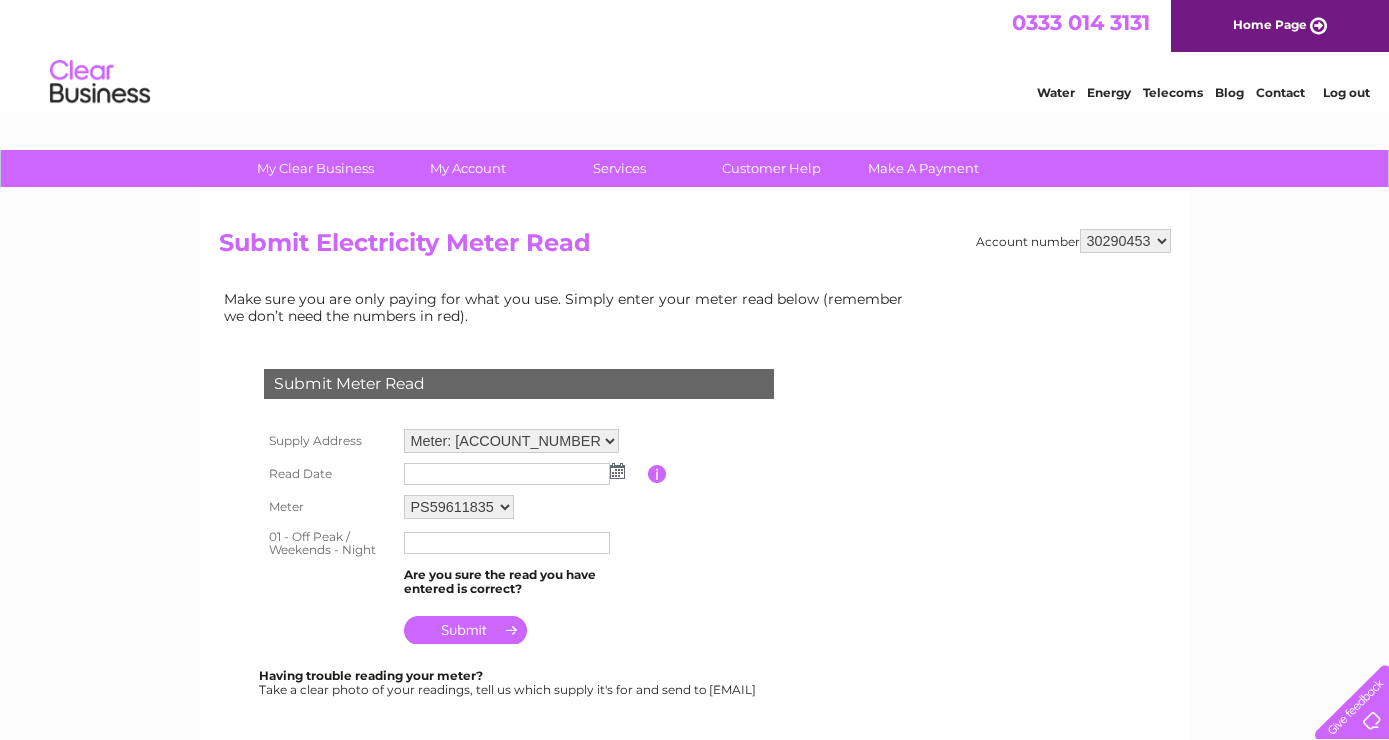 click on "PS59611835" at bounding box center (523, 507) 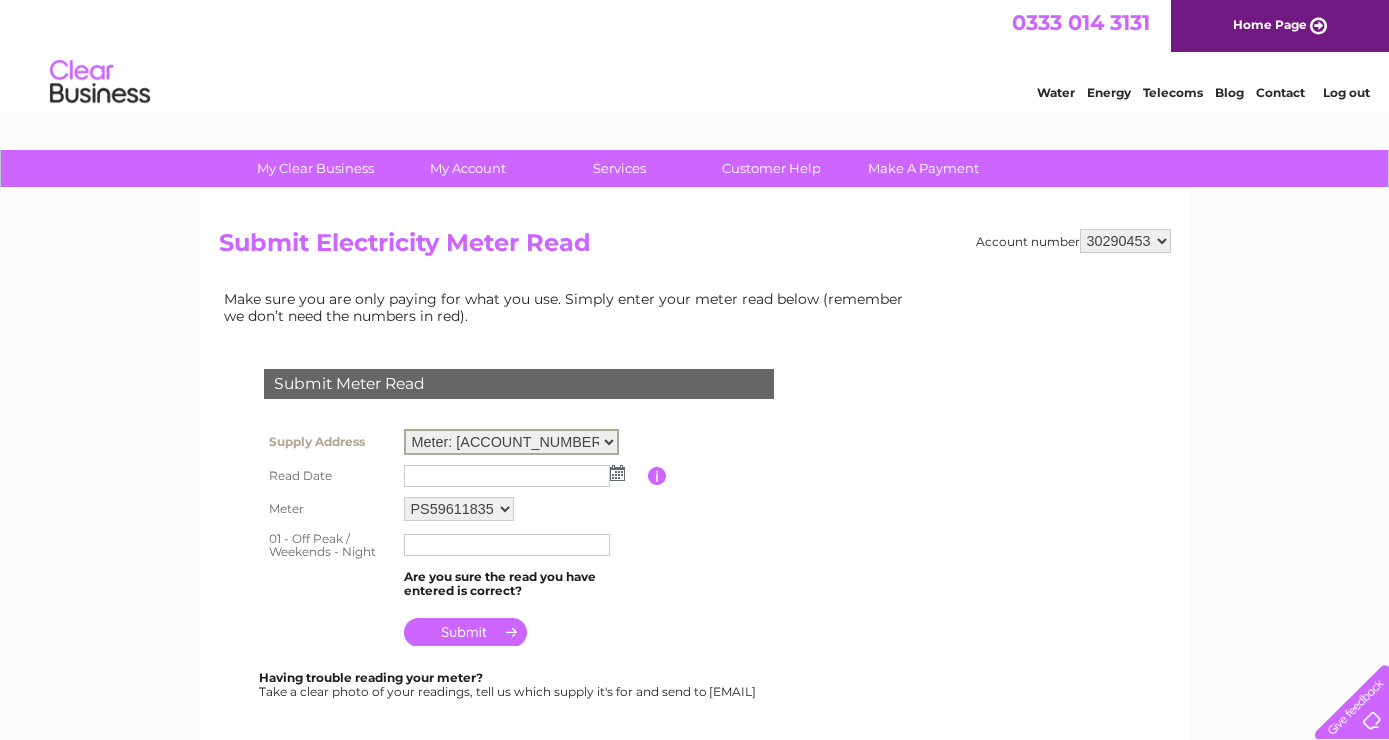 click on "Meter: PS59611835 - 9 Westwood Road, Glasgow, Renfrewshire, G43 1DU
Meter: PS59612177 - 9 Westwood Road, Glasgow, Renfrewshire, G43 1DU" at bounding box center [511, 442] 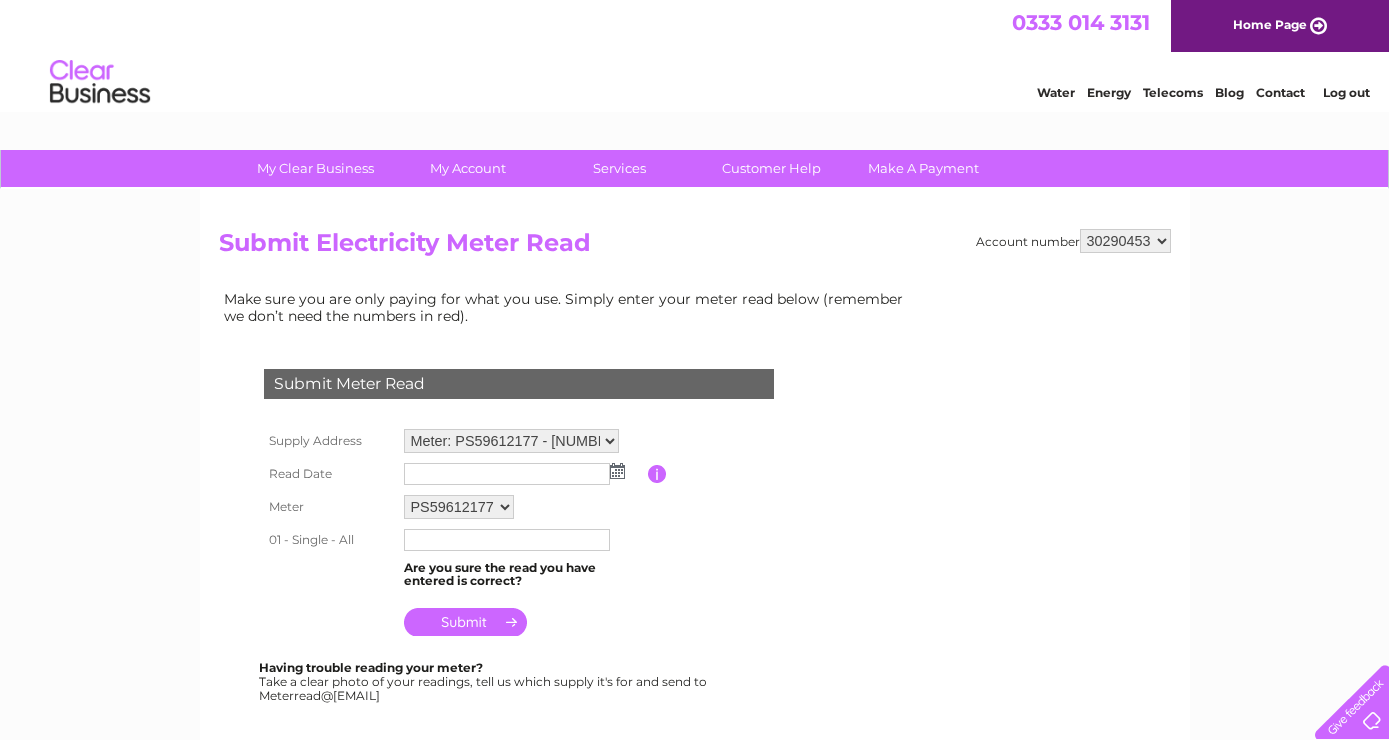 scroll, scrollTop: 0, scrollLeft: 0, axis: both 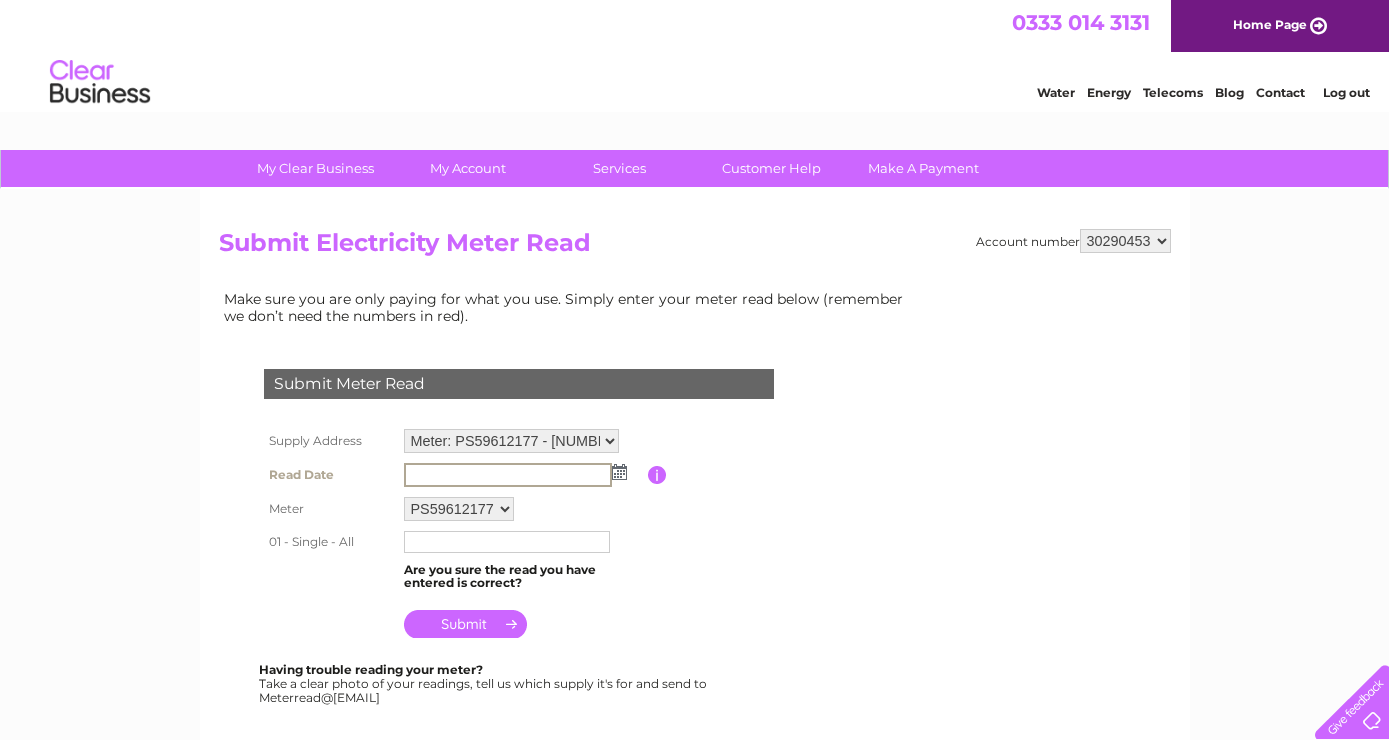 click at bounding box center [508, 475] 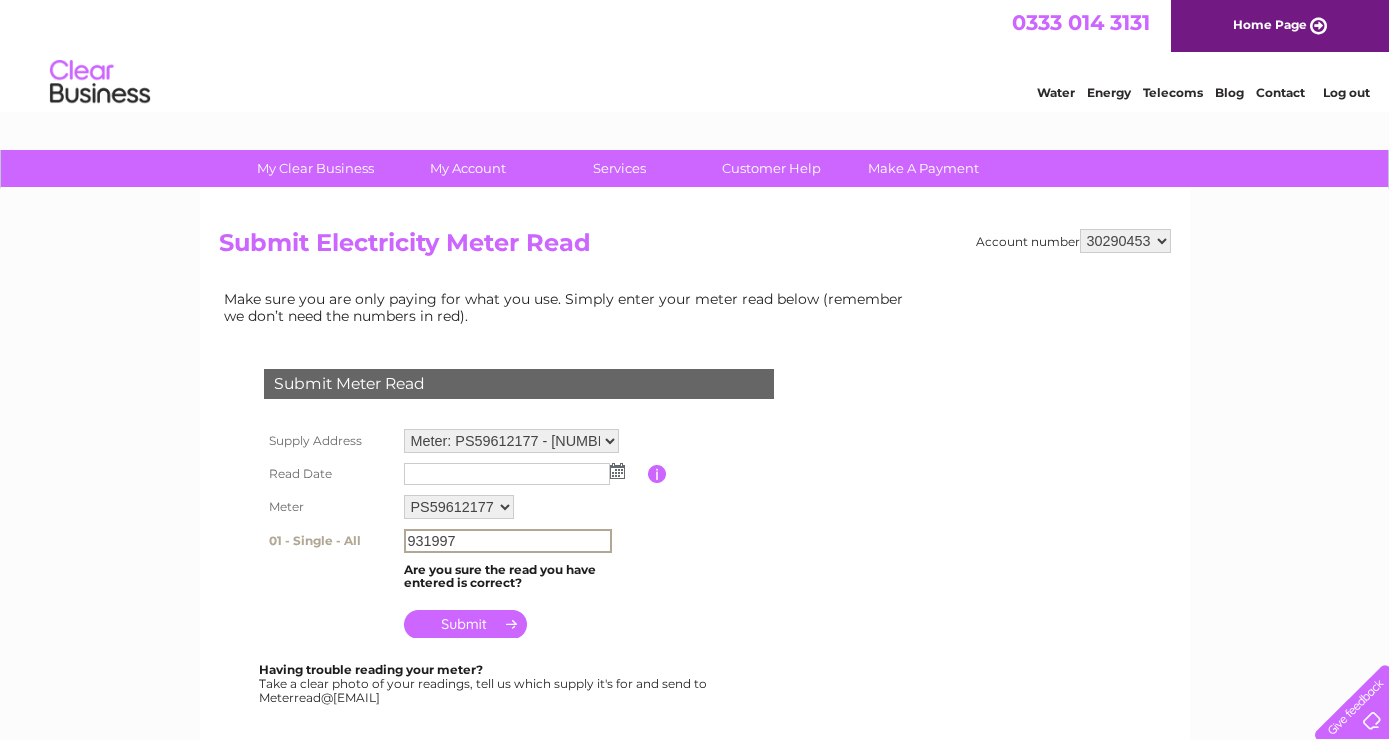 type on "931997" 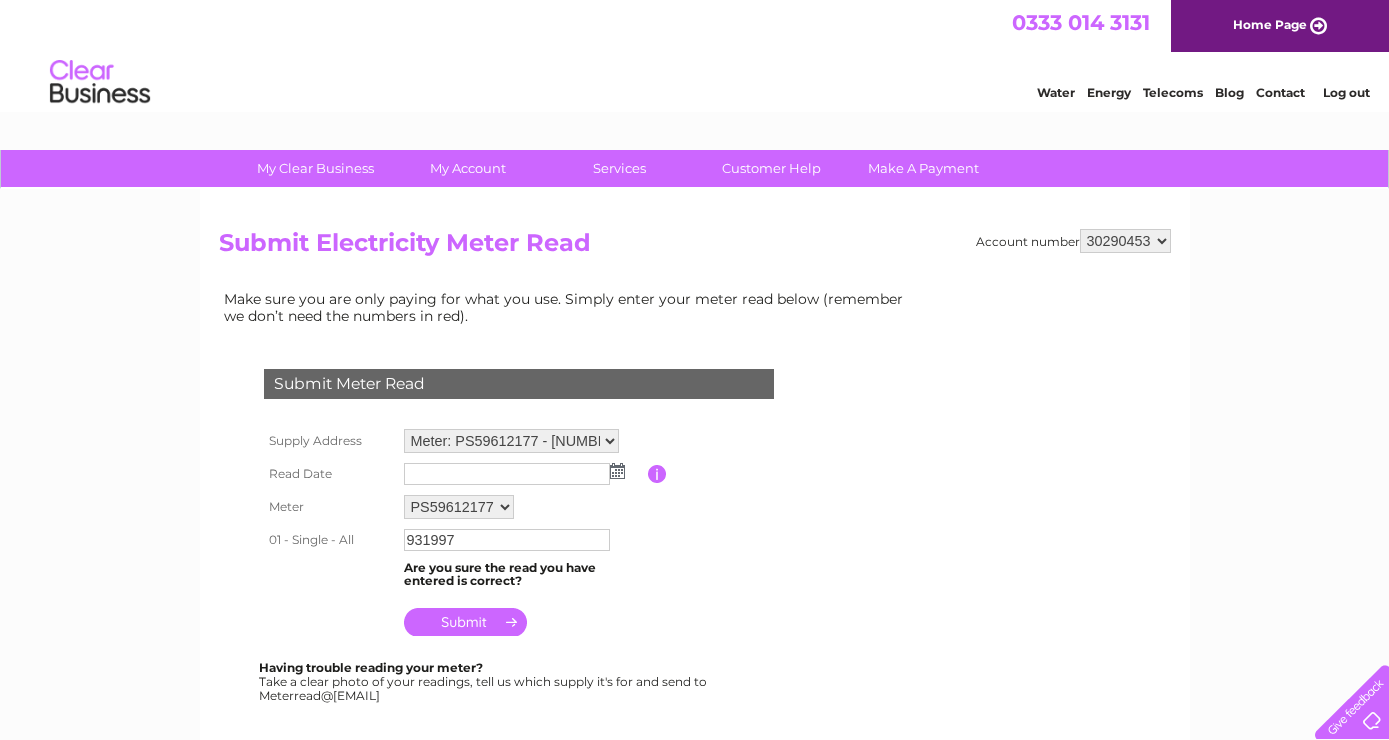 click at bounding box center [617, 471] 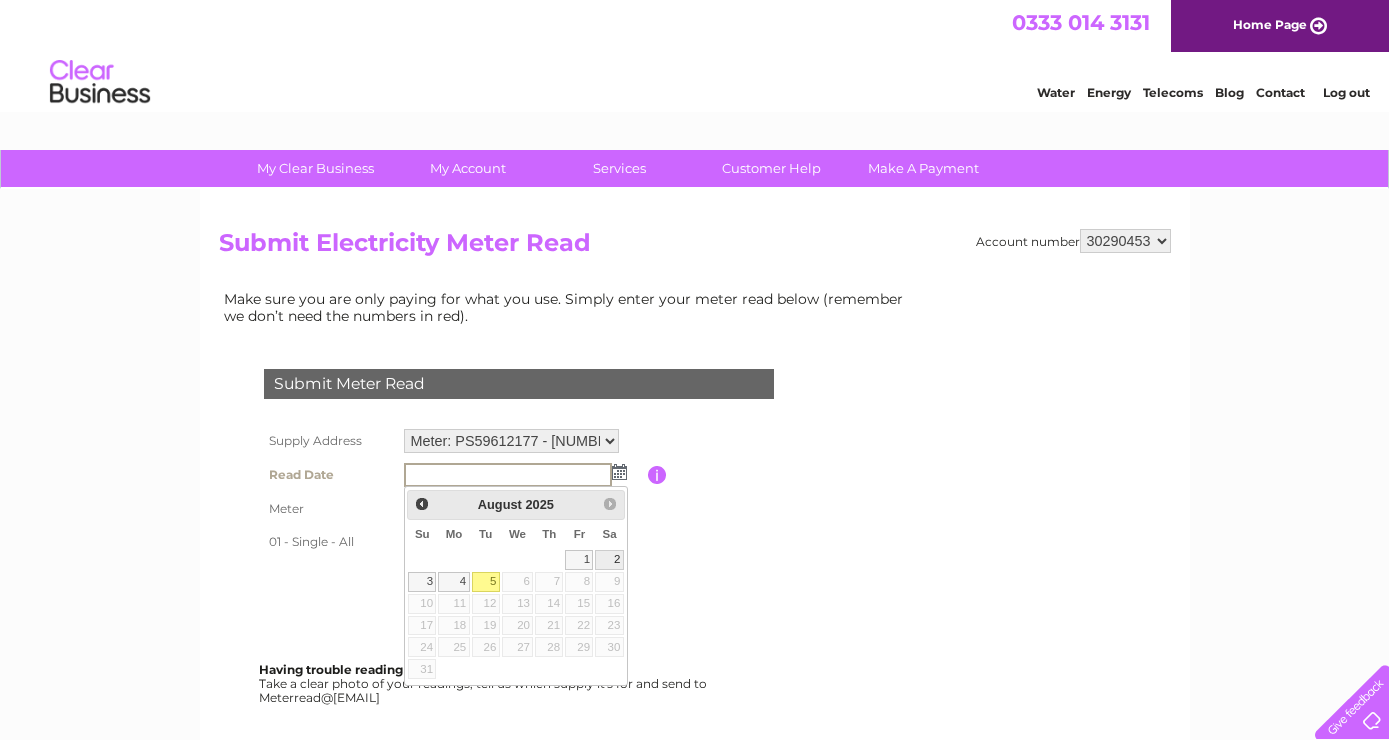 type on "2025/08/02" 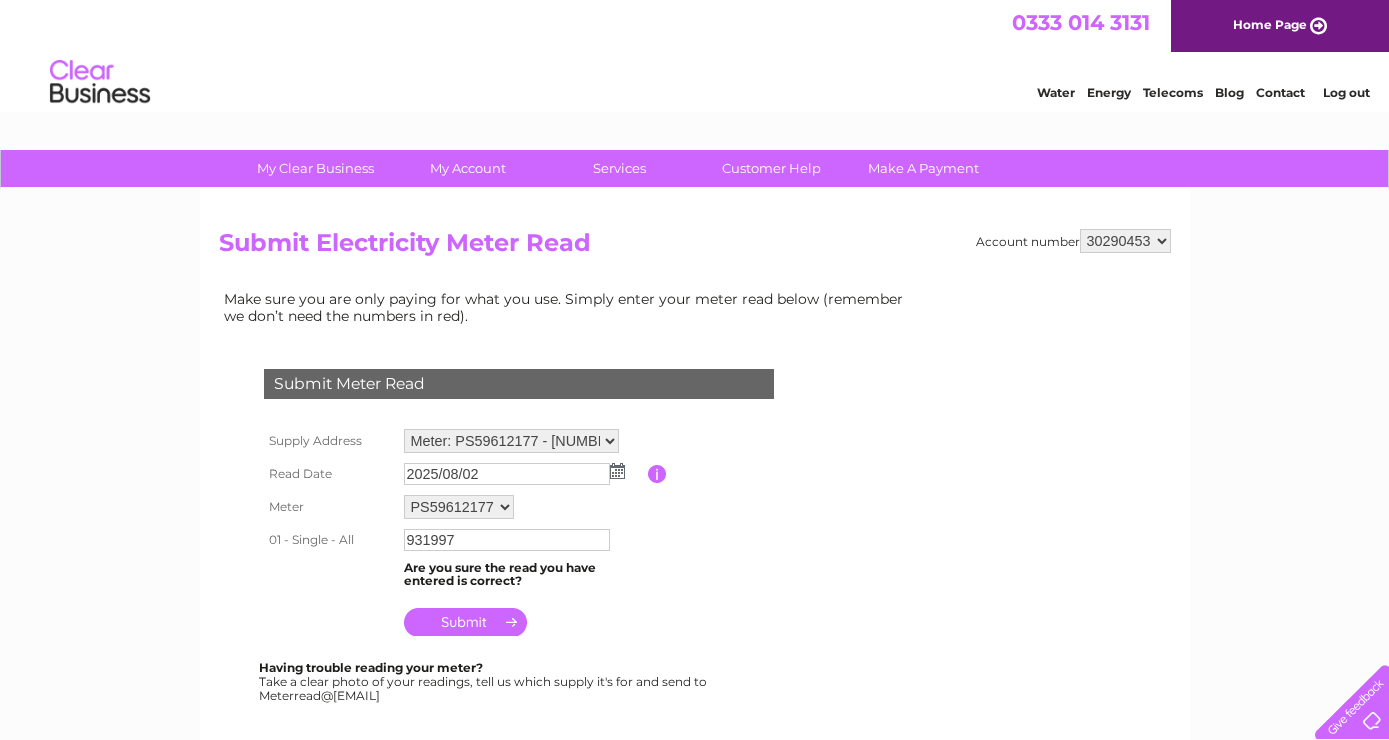 click at bounding box center [465, 622] 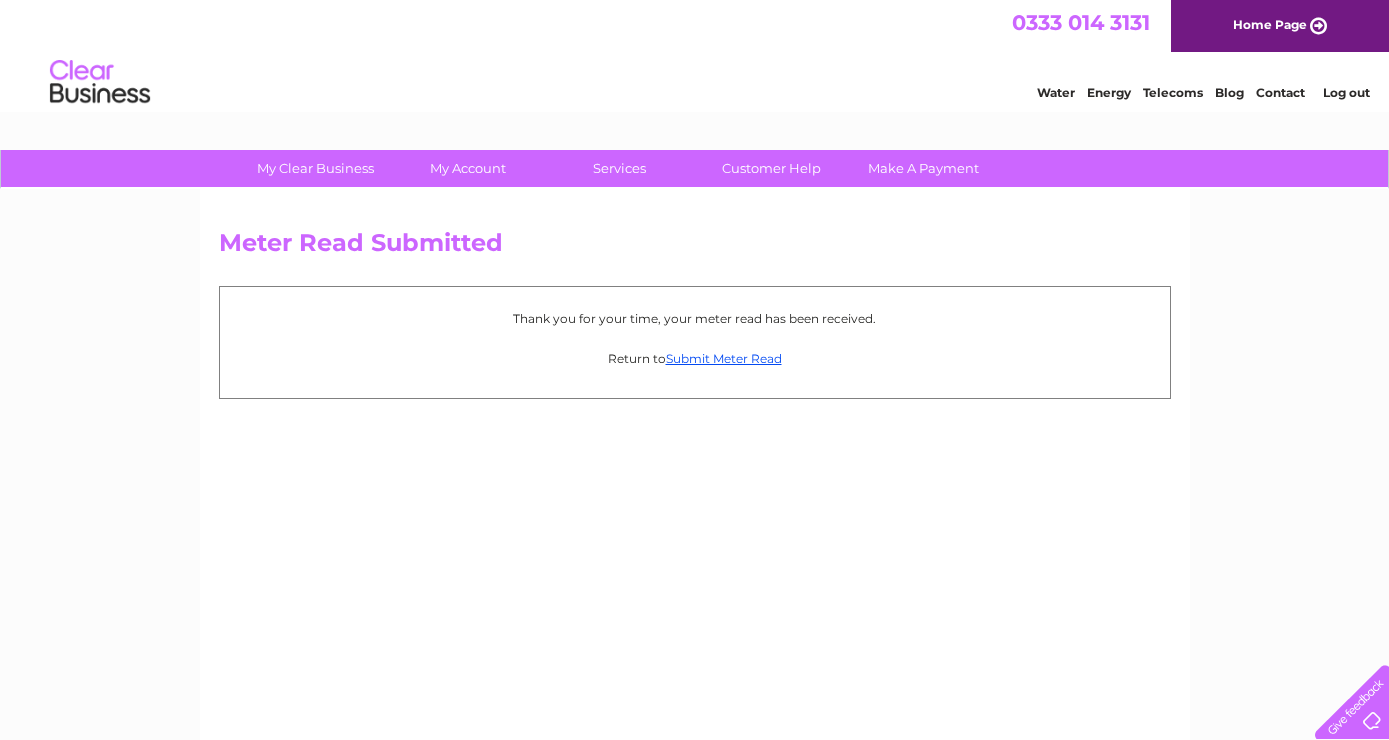 scroll, scrollTop: 0, scrollLeft: 0, axis: both 